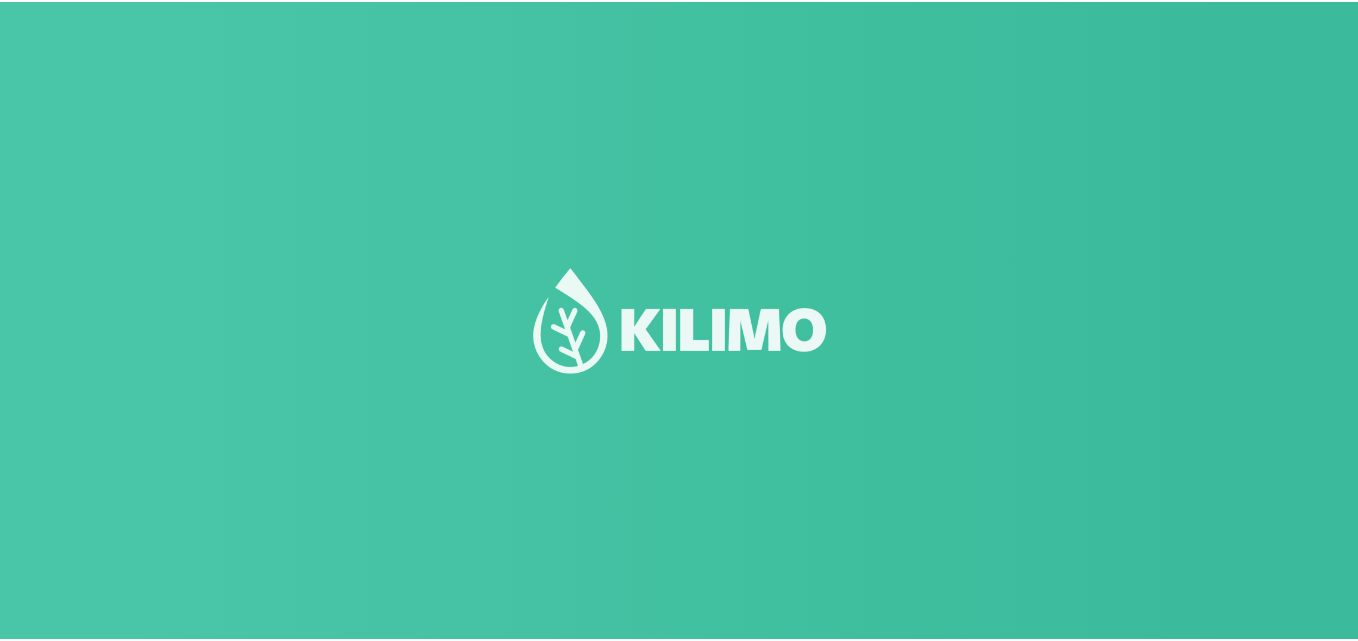 scroll, scrollTop: 0, scrollLeft: 0, axis: both 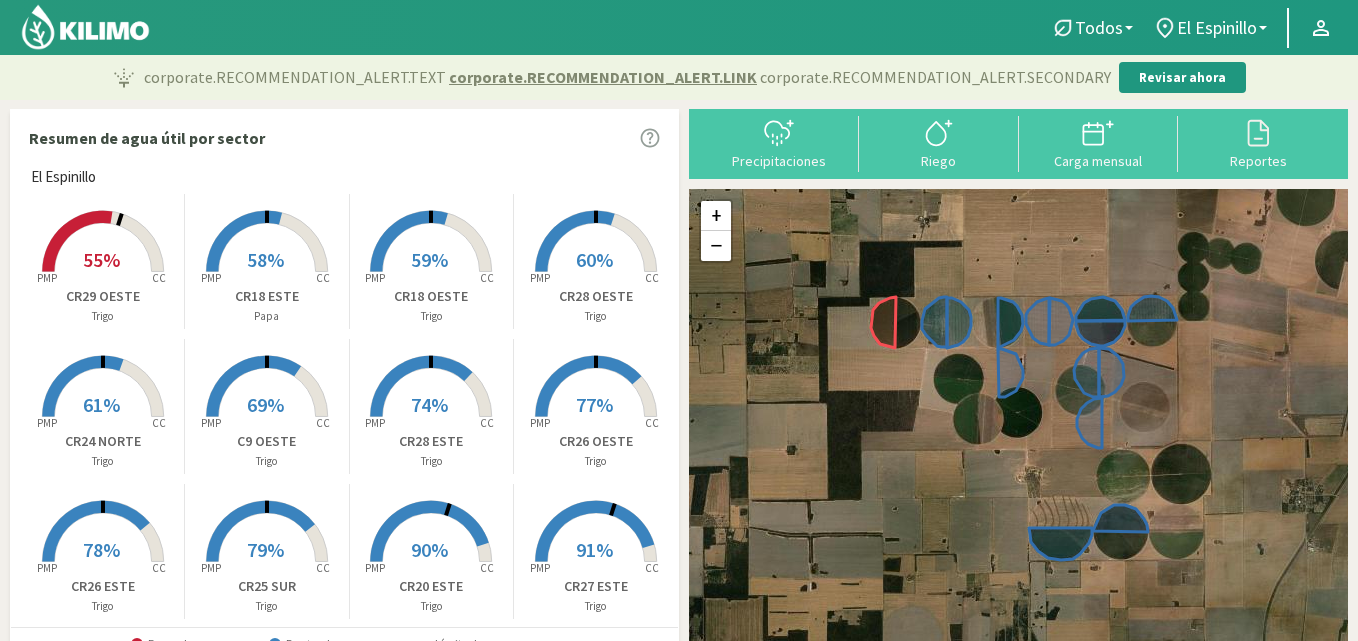 click on "74%" at bounding box center [429, 404] 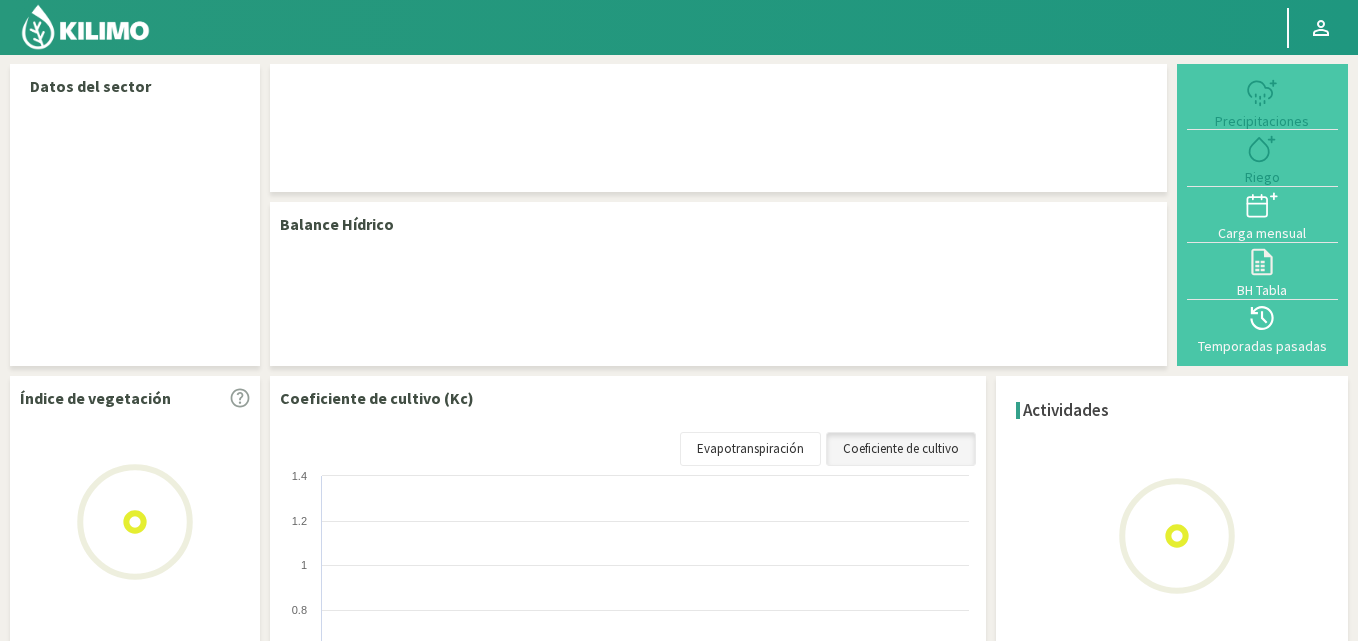 select on "10: Object" 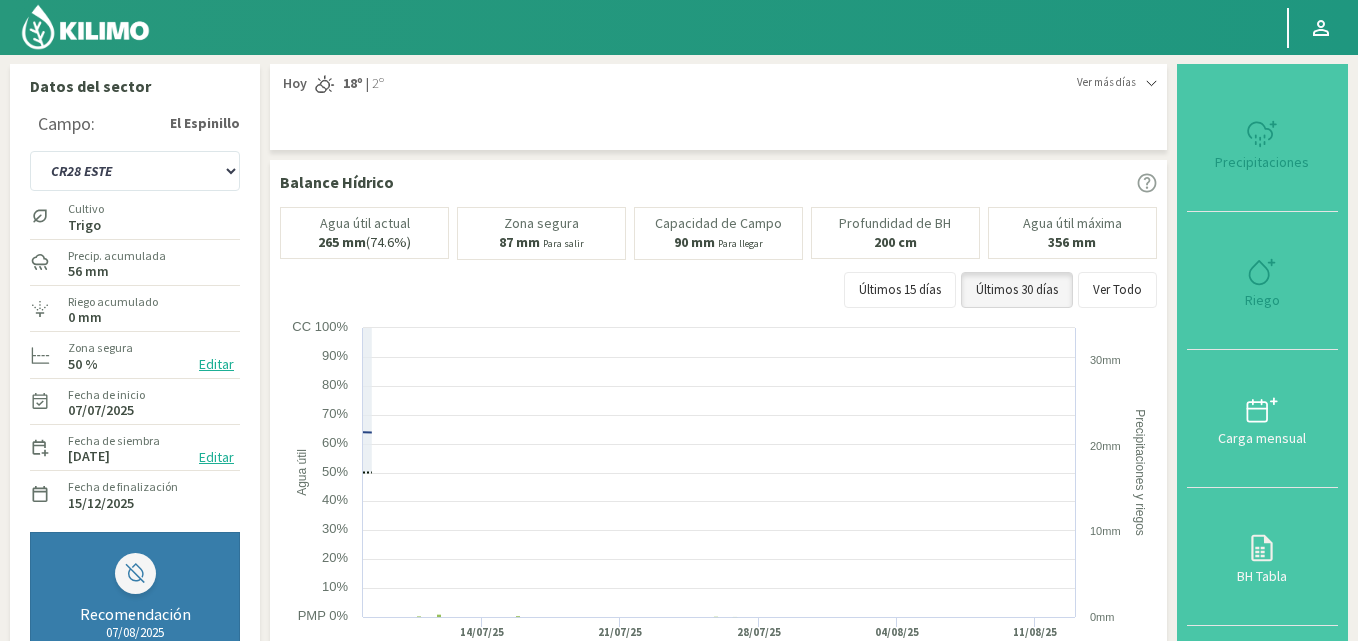 type on "0" 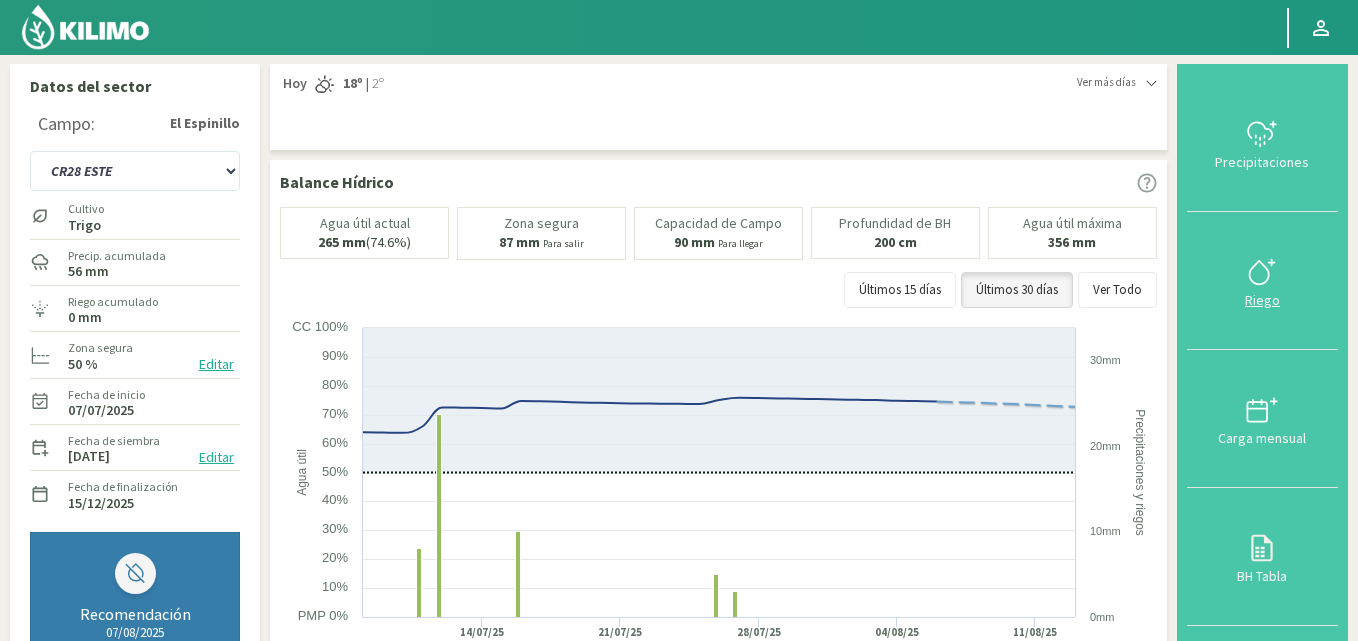 click 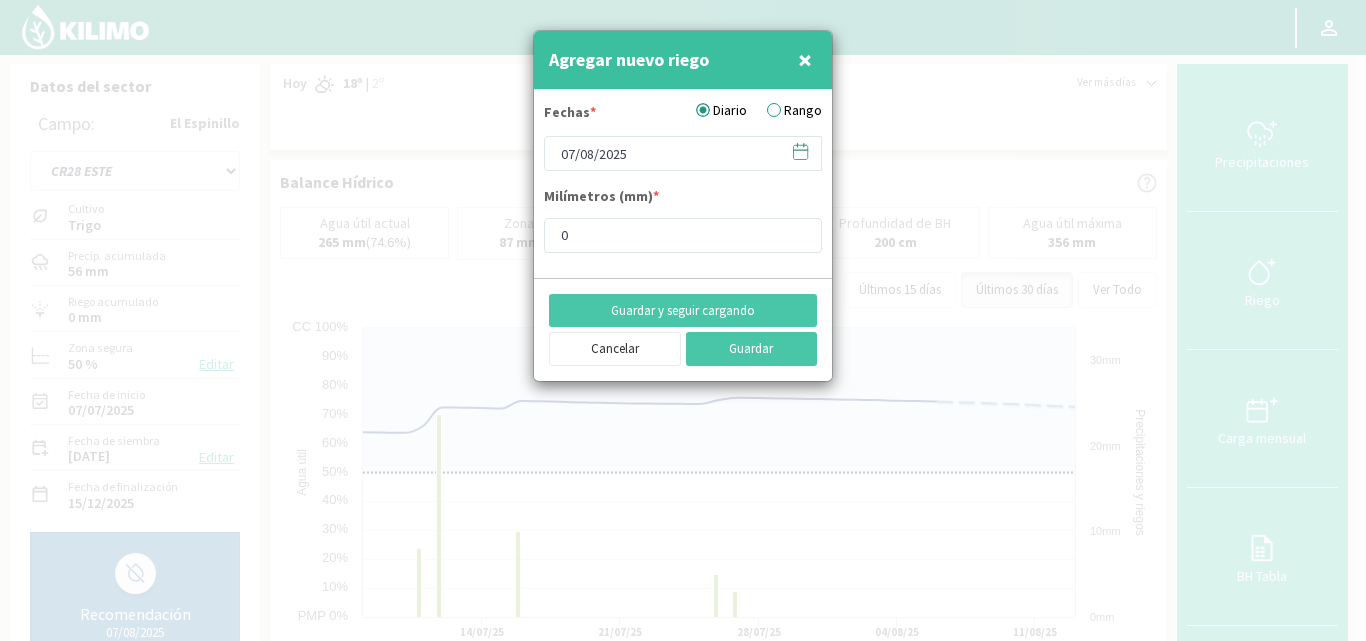 click on "Rango" at bounding box center [794, 110] 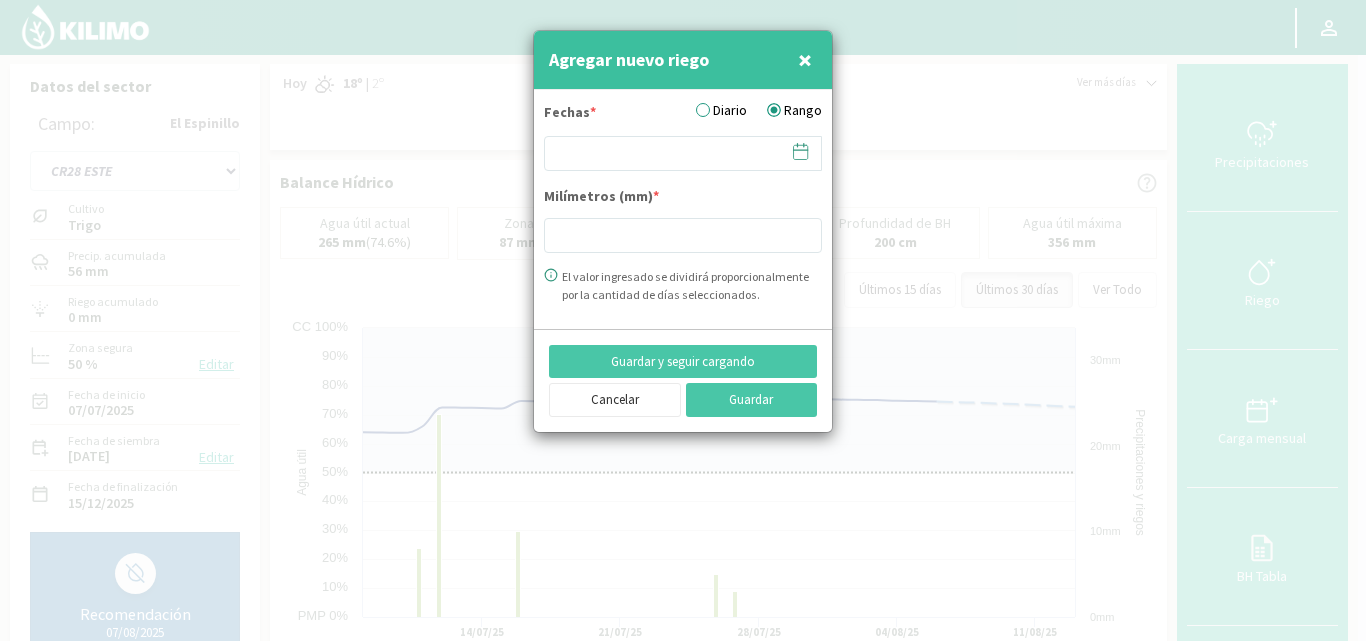 click 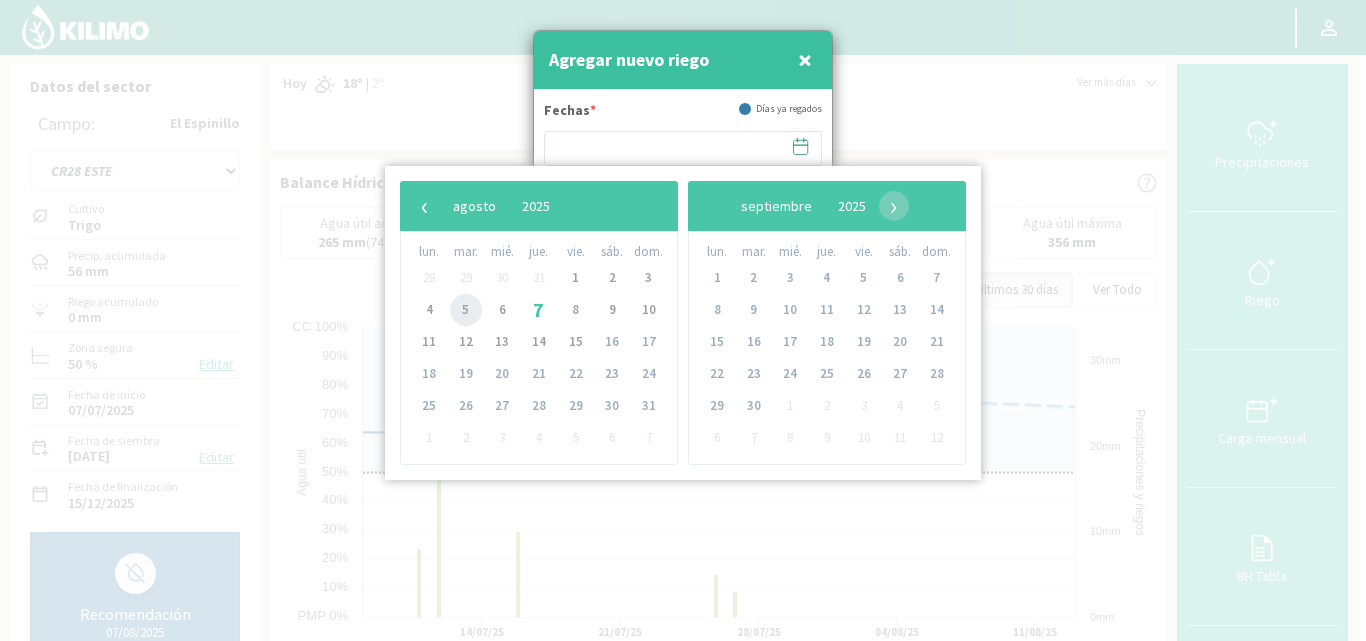 click on "5" 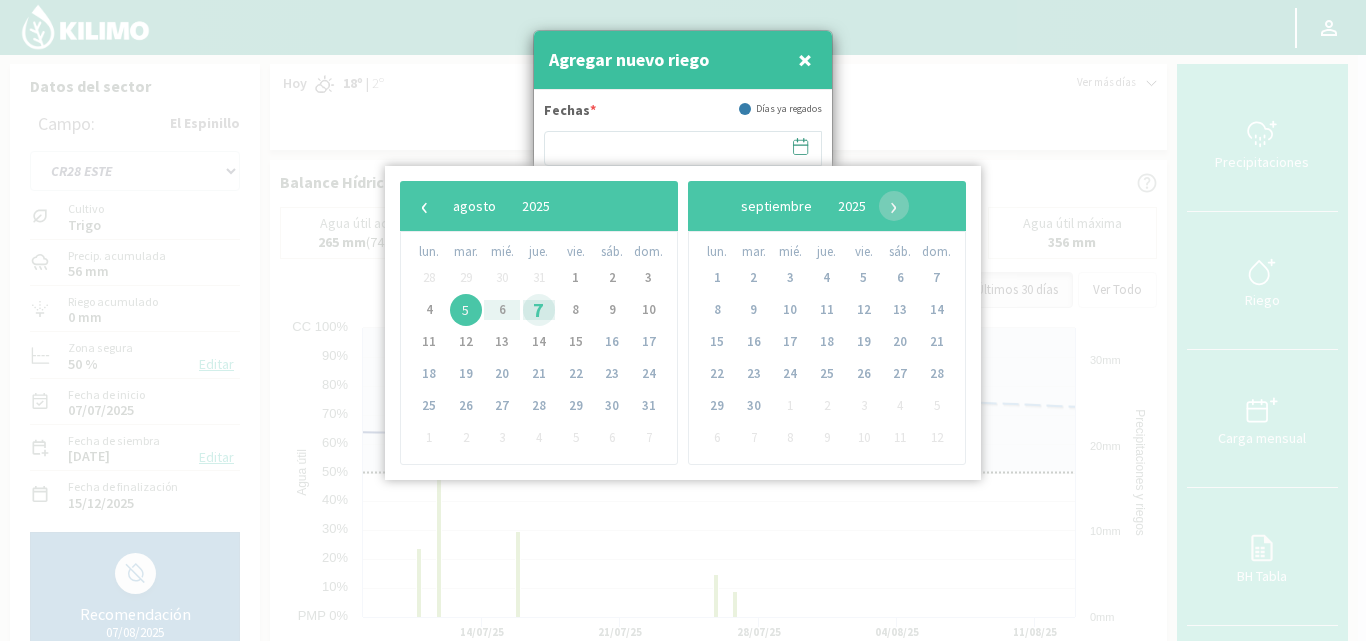click on "7" 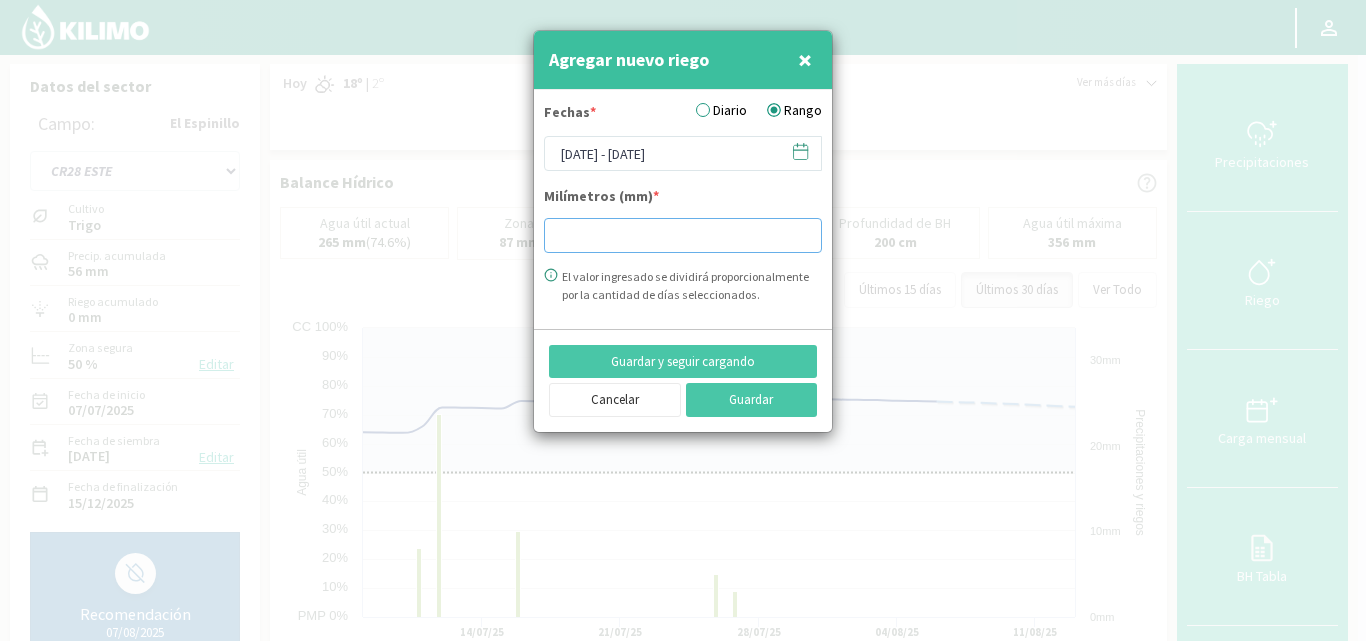click at bounding box center [683, 235] 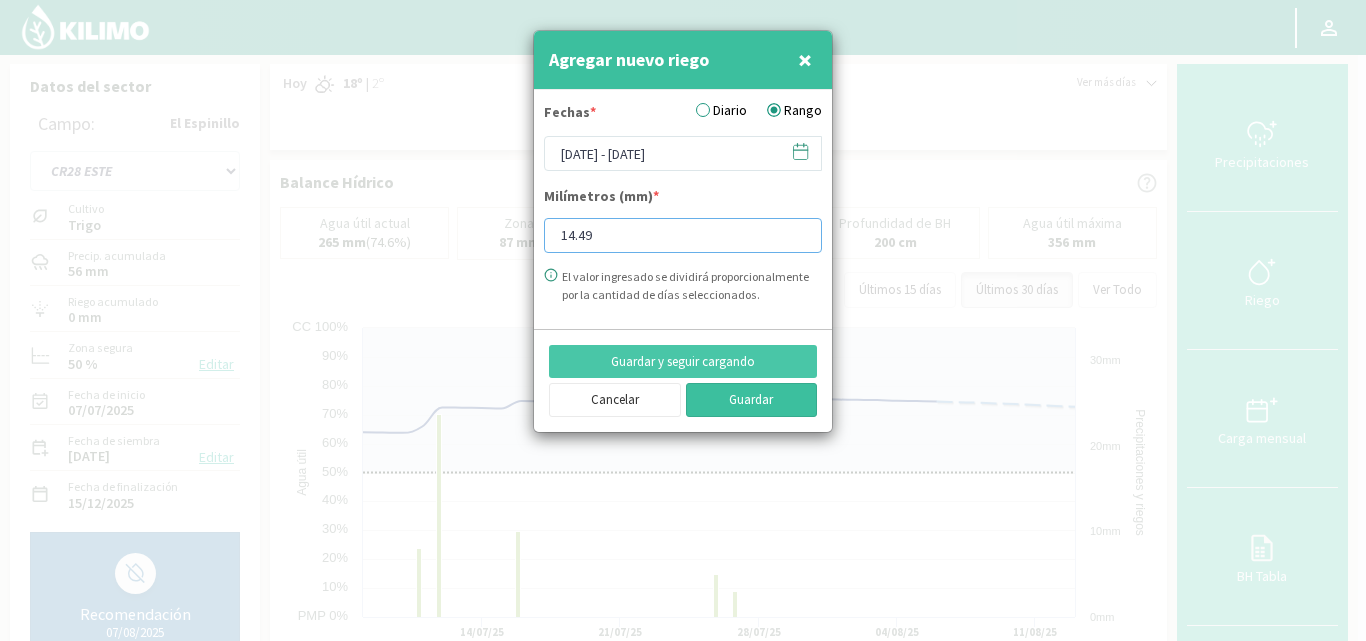 type on "14.49" 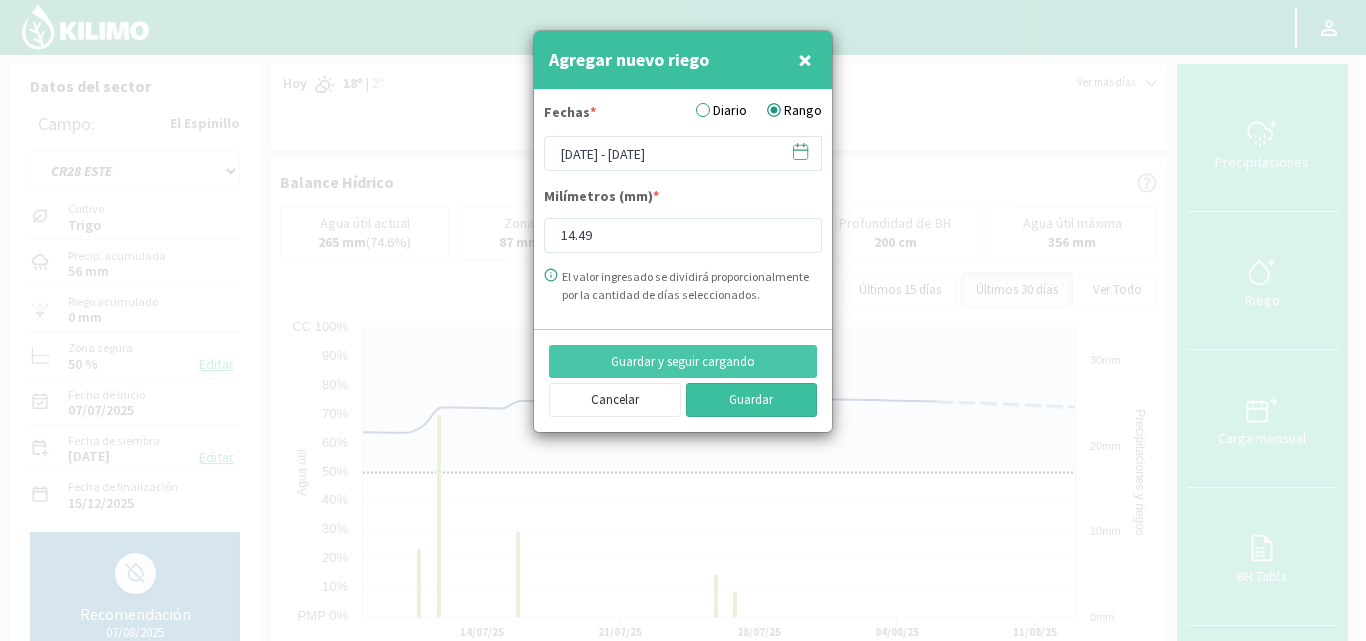 click on "Guardar" at bounding box center [752, 400] 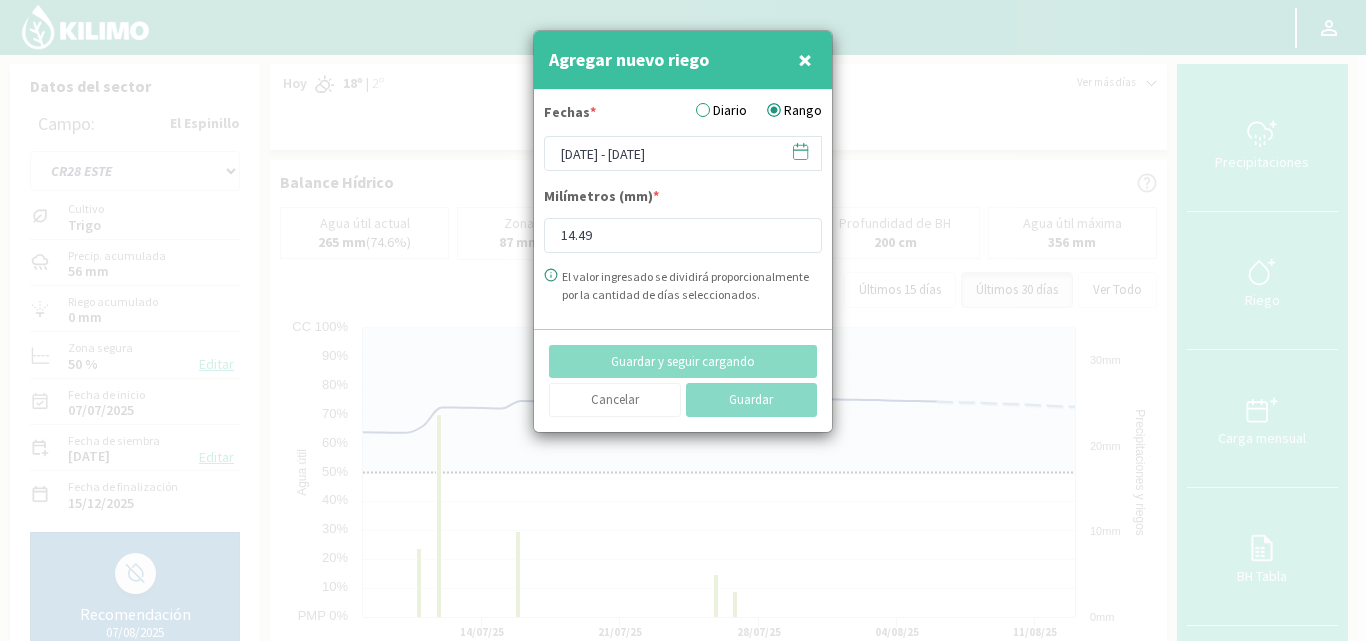 type 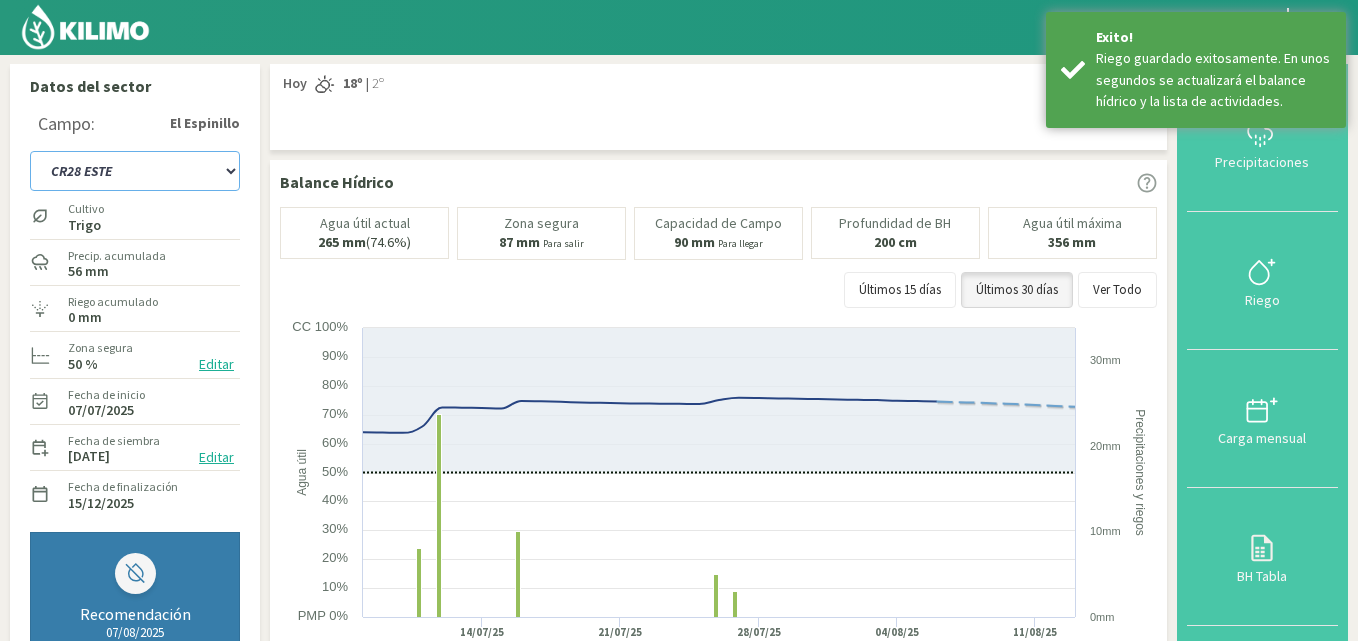 click on "C9 OESTE   CR18 ESTE   CR18 OESTE   CR20 ESTE   CR24 NORTE   CR25 NORTE   CR25 SUR   CR26 ESTE   CR26 OESTE   CR27 ESTE   CR28 ESTE   CR28 OESTE   CR29 OESTE   CR2 NORTE   CR3 SUR" 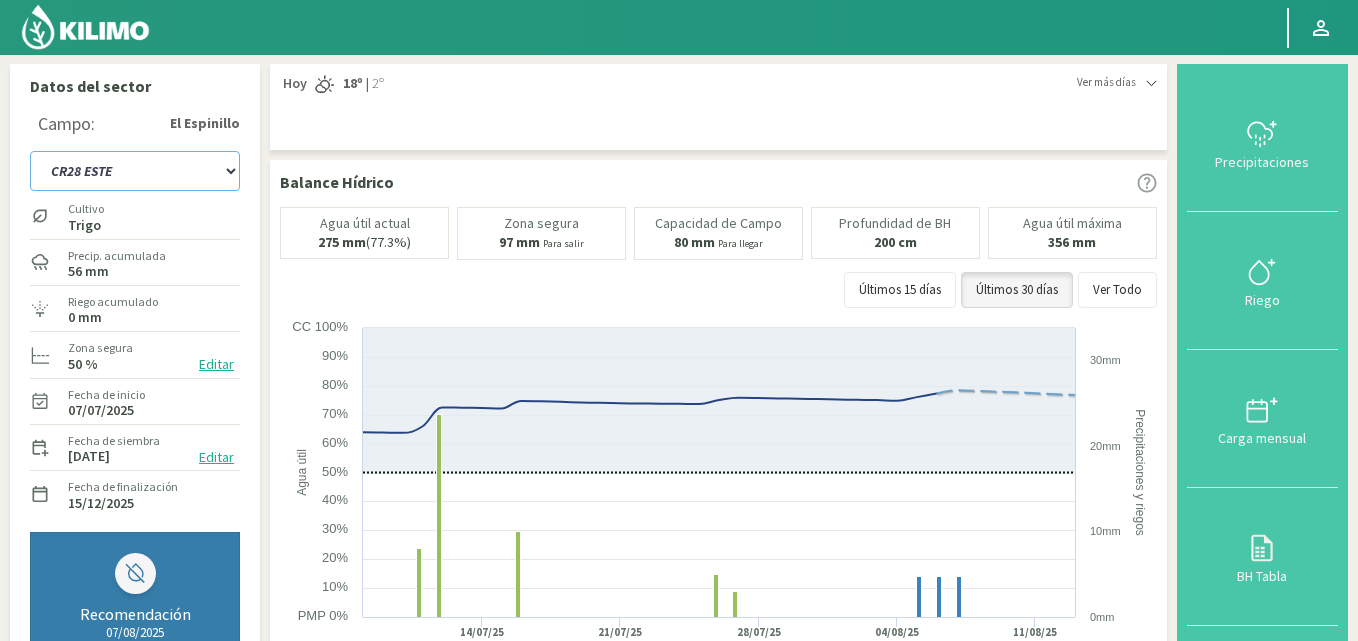 click 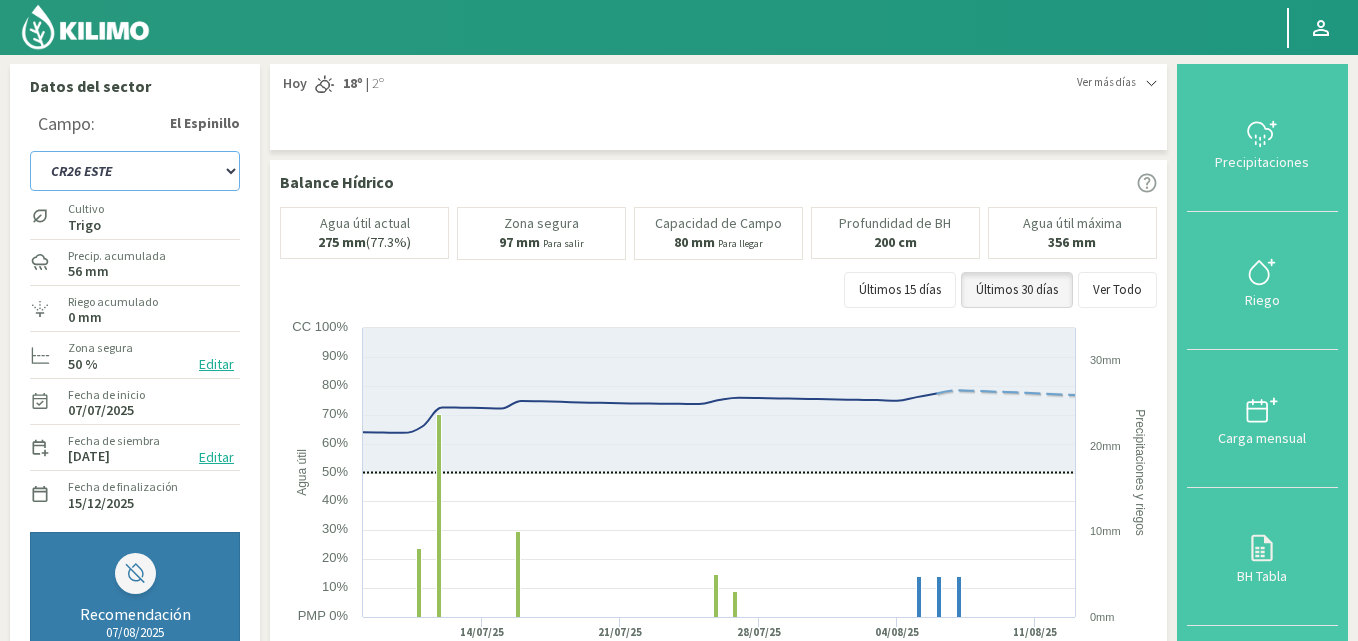 click on "C9 OESTE   CR18 ESTE   CR18 OESTE   CR20 ESTE   CR24 NORTE   CR25 NORTE   CR25 SUR   CR26 ESTE   CR26 OESTE   CR27 ESTE   CR28 ESTE   CR28 OESTE   CR29 OESTE   CR2 NORTE   CR3 SUR" 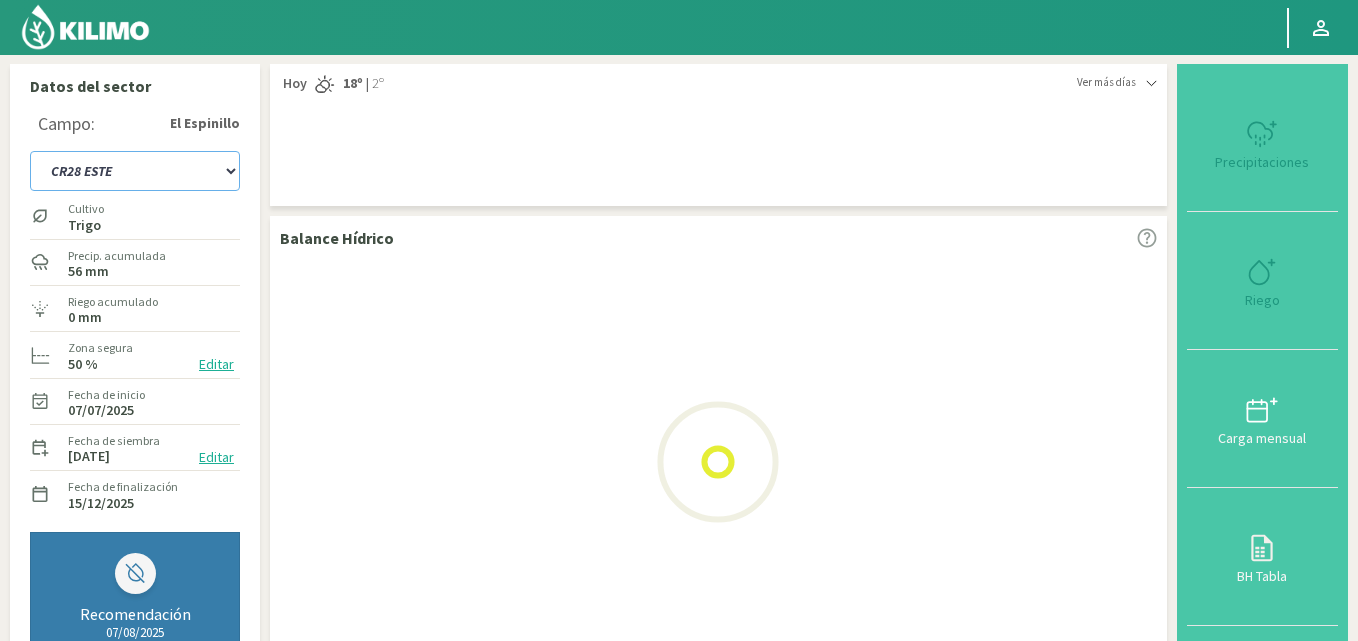 select on "22: Object" 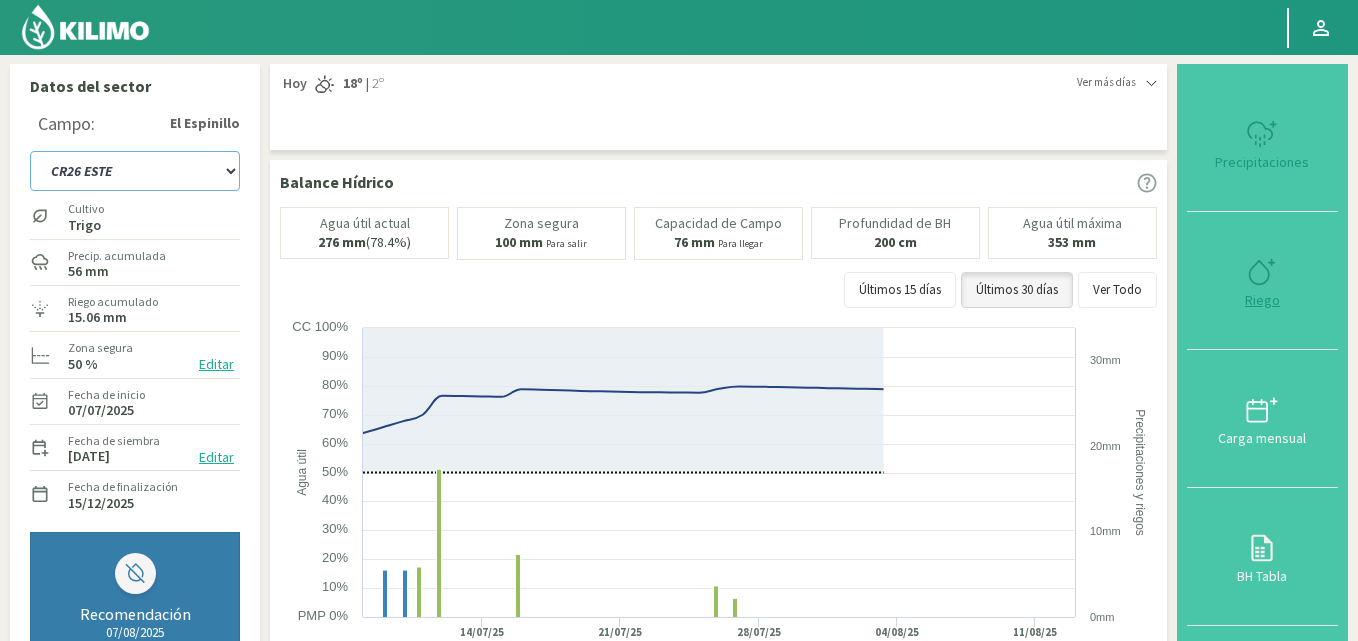 type on "15.06" 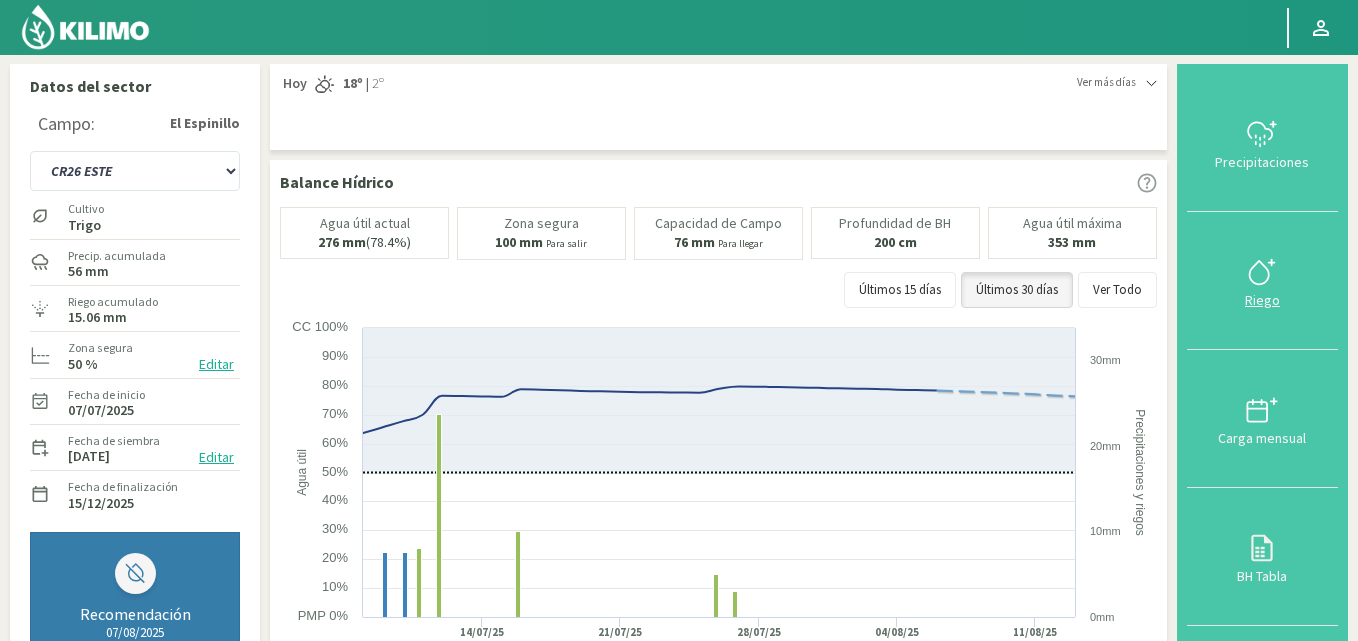 click on "Riego" at bounding box center (1262, 300) 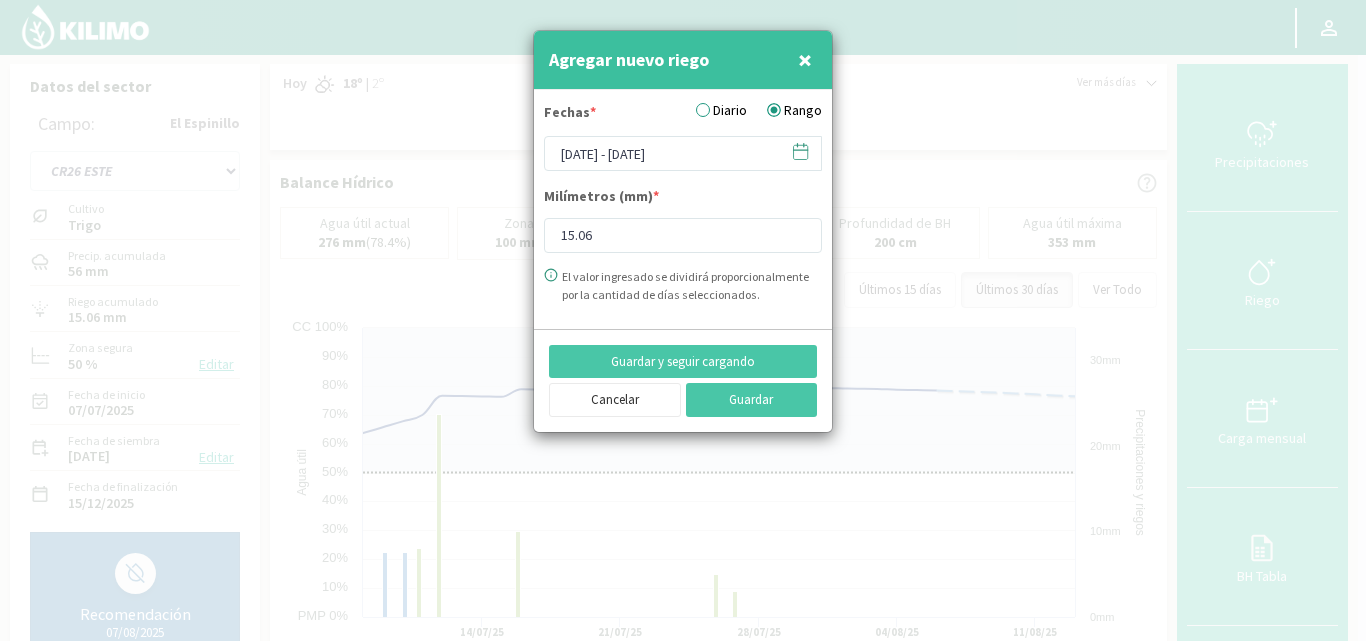 click 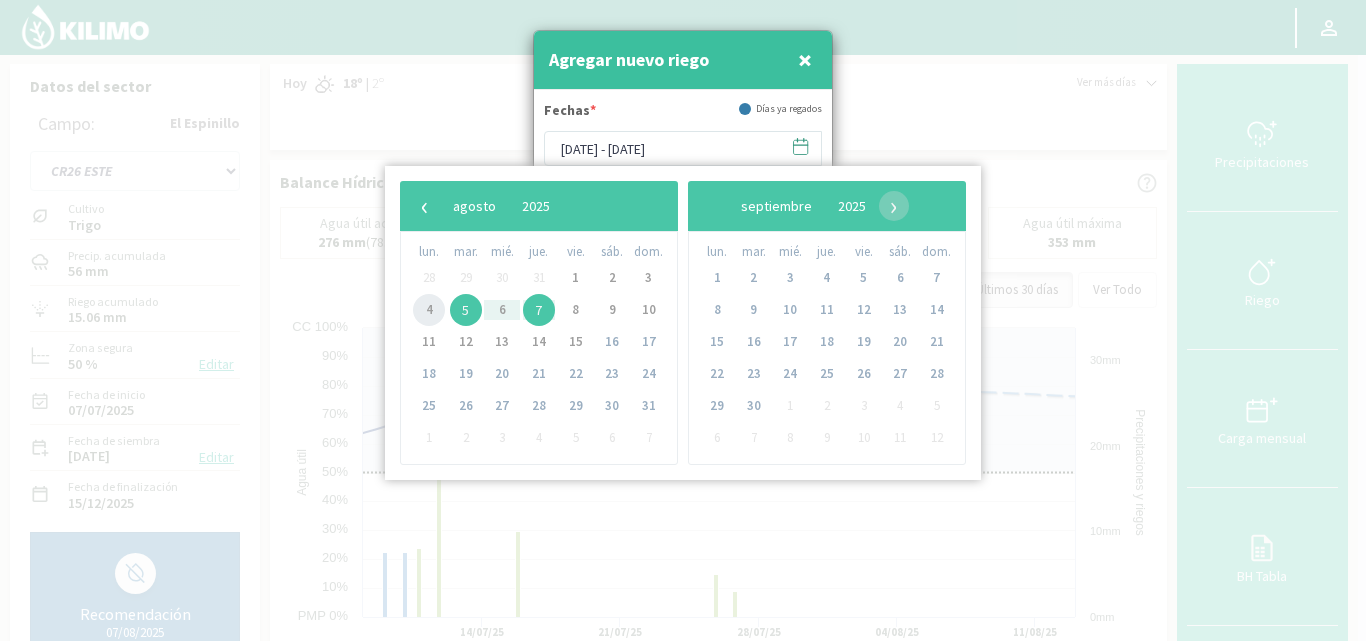 click on "4" 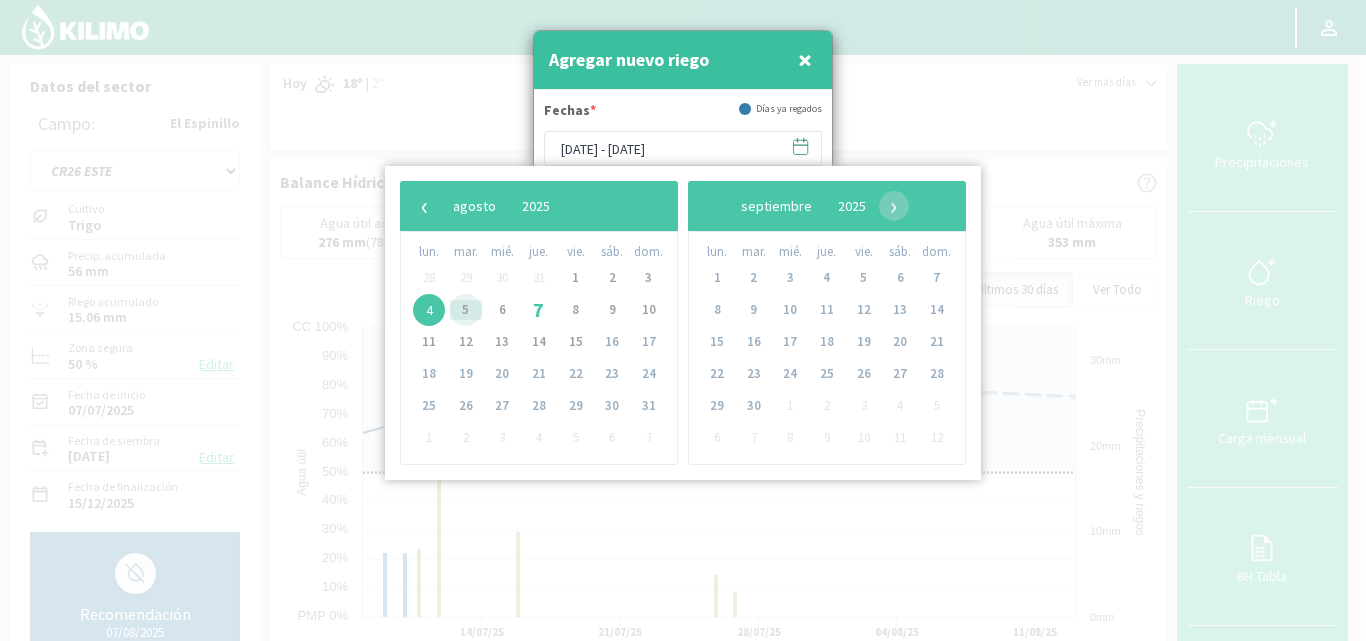 click on "5" 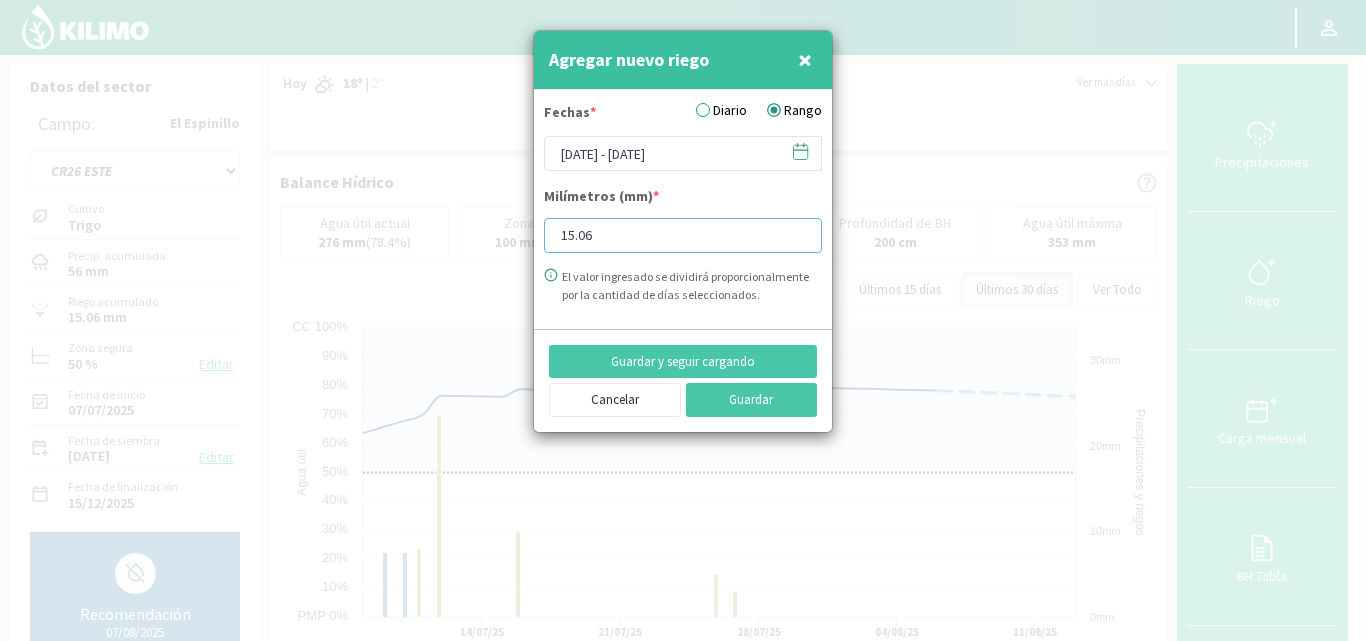 click on "15.06" at bounding box center (683, 235) 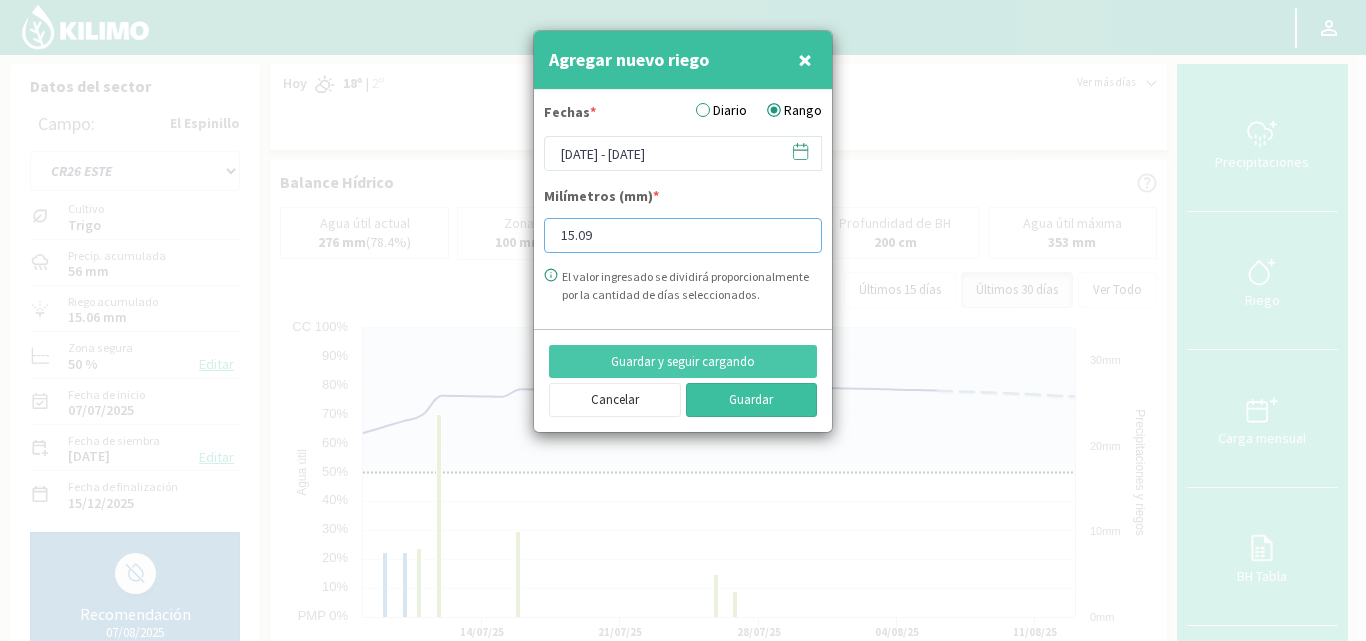 type on "15.09" 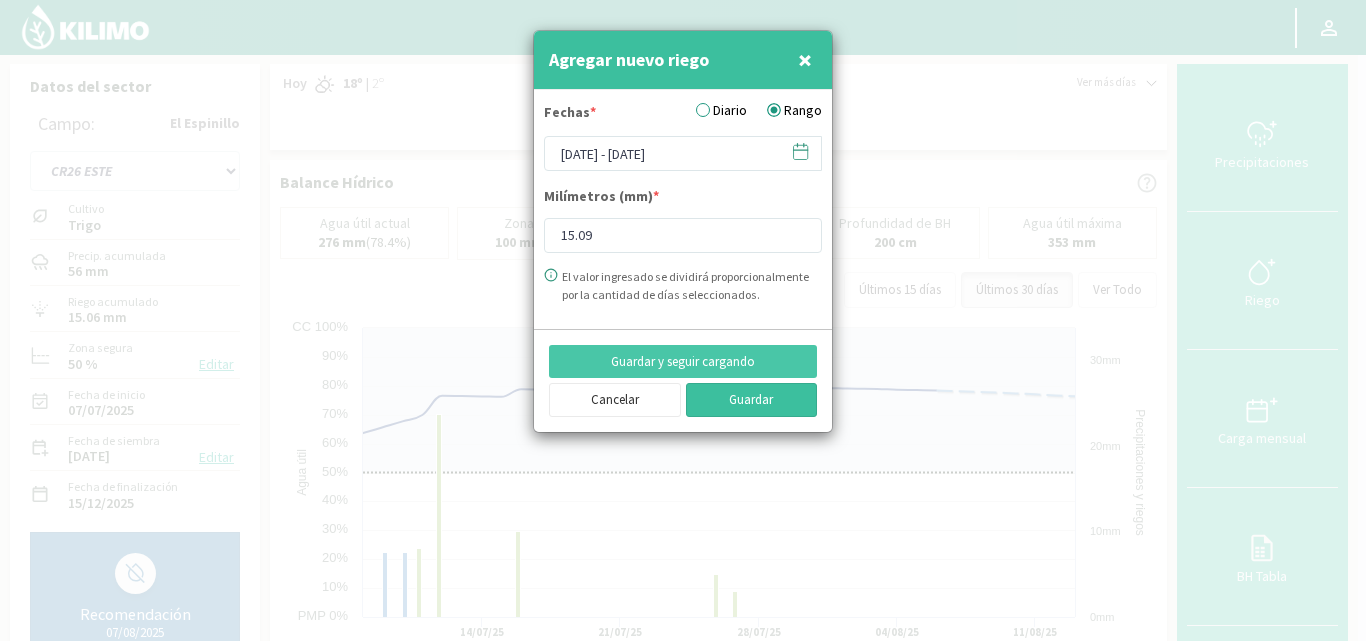 click on "Guardar" at bounding box center [752, 400] 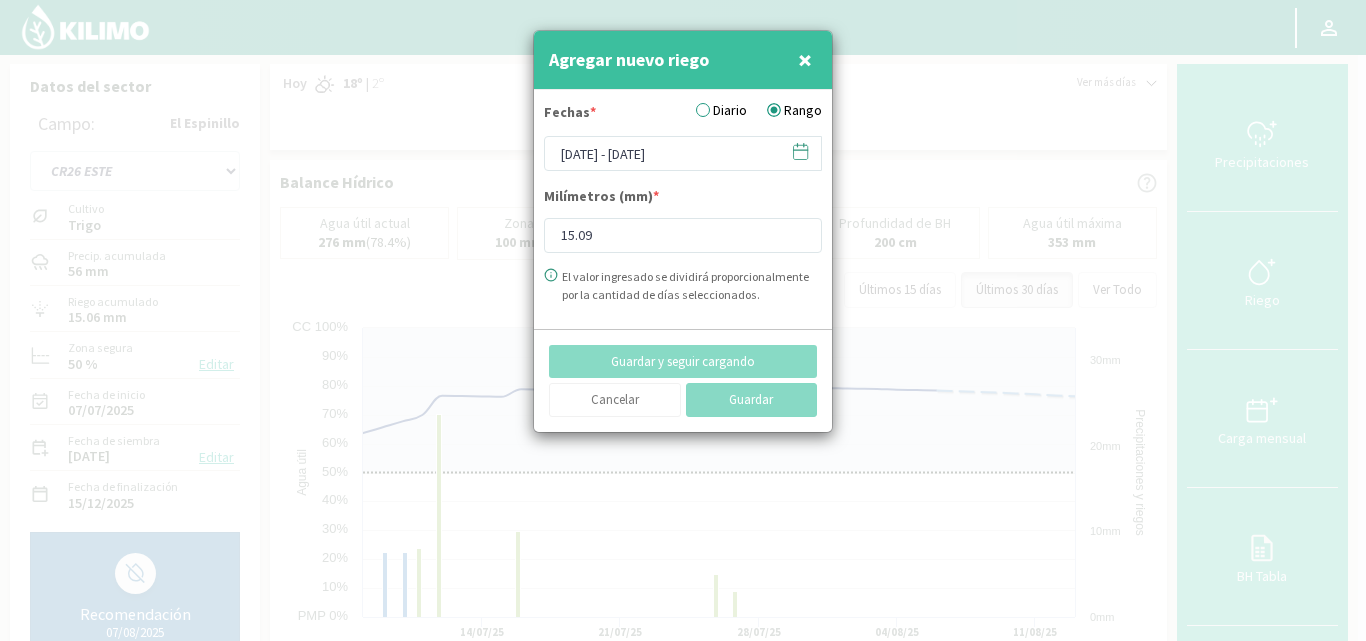 type 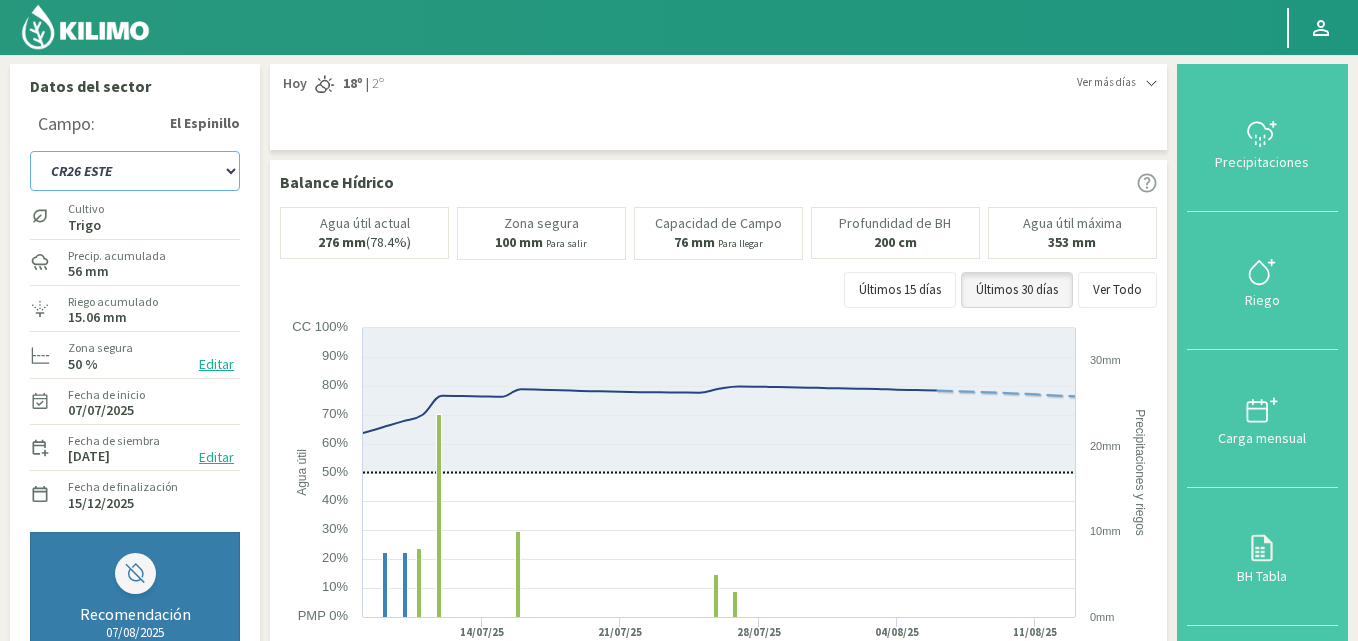 click on "C9 OESTE   CR18 ESTE   CR18 OESTE   CR20 ESTE   CR24 NORTE   CR25 NORTE   CR25 SUR   CR26 ESTE   CR26 OESTE   CR27 ESTE   CR28 ESTE   CR28 OESTE   CR29 OESTE   CR2 NORTE   CR3 SUR" 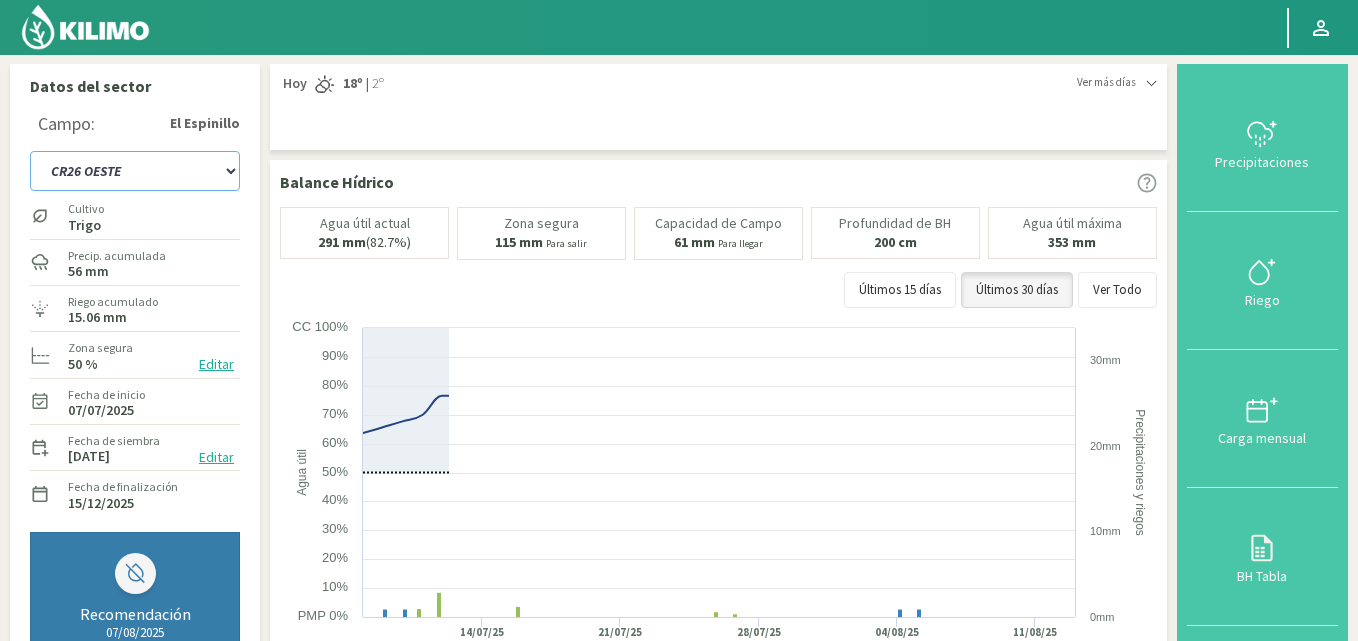 click on "C9 OESTE   CR18 ESTE   CR18 OESTE   CR20 ESTE   CR24 NORTE   CR25 NORTE   CR25 SUR   CR26 ESTE   CR26 OESTE   CR27 ESTE   CR28 ESTE   CR28 OESTE   CR29 OESTE   CR2 NORTE   CR3 SUR" 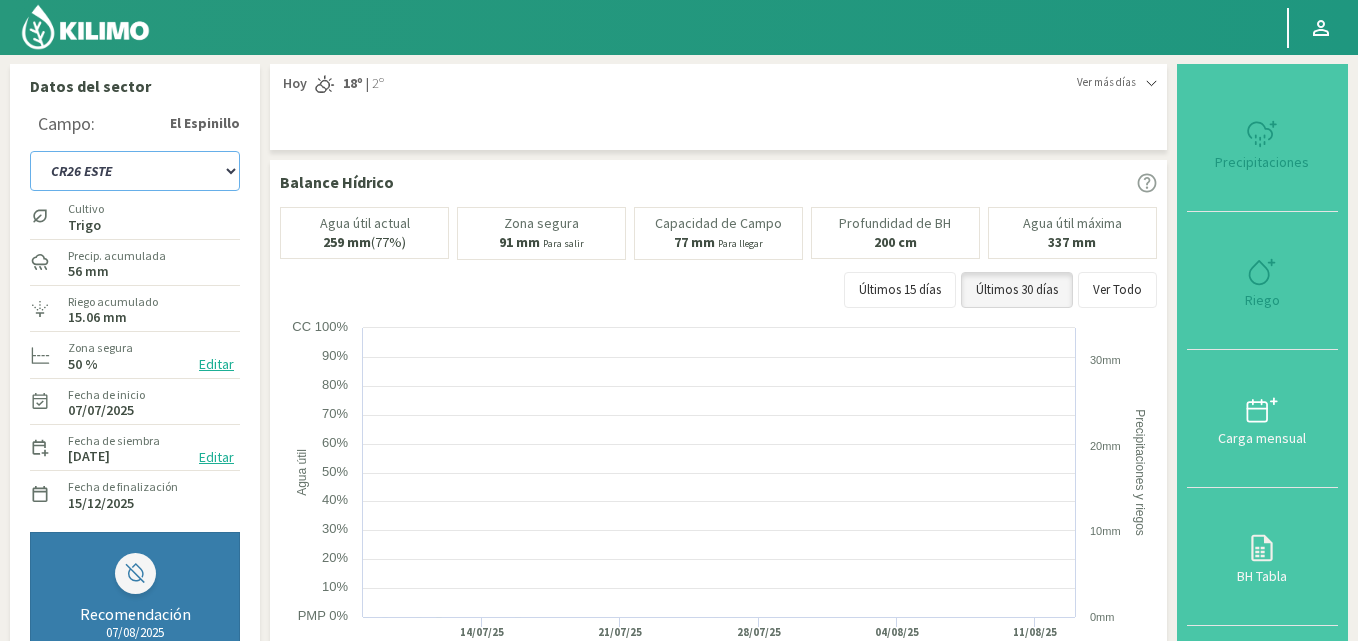 select on "38: Object" 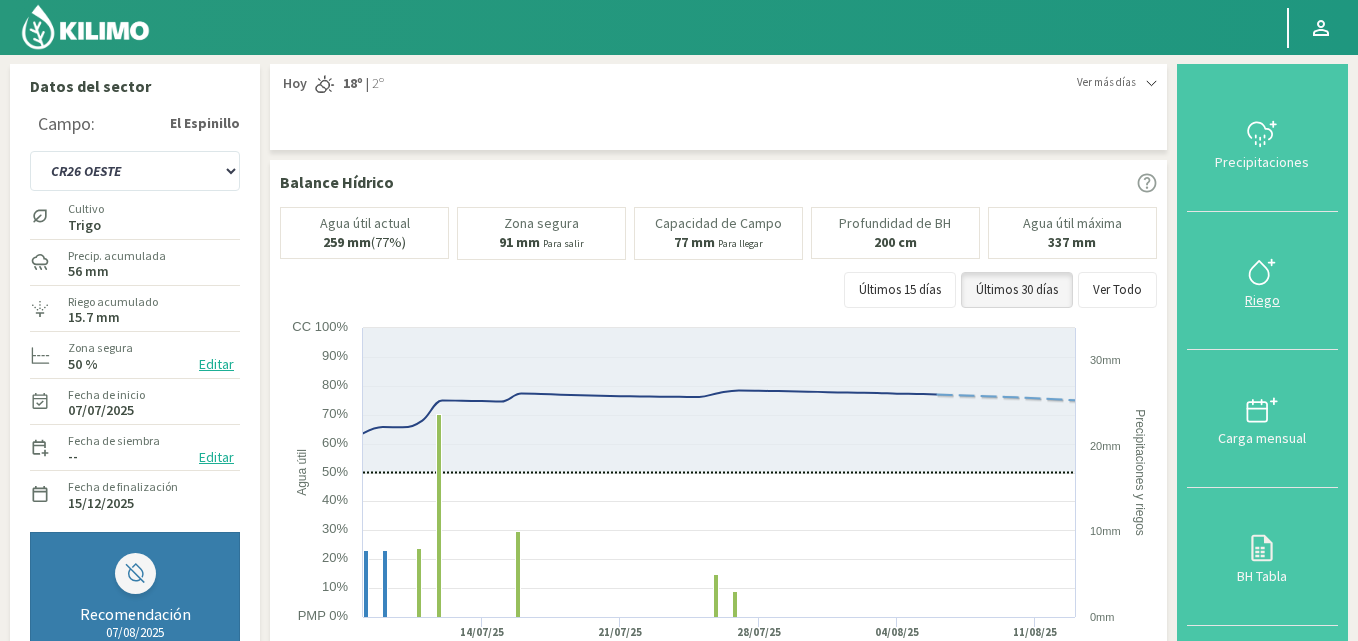 click 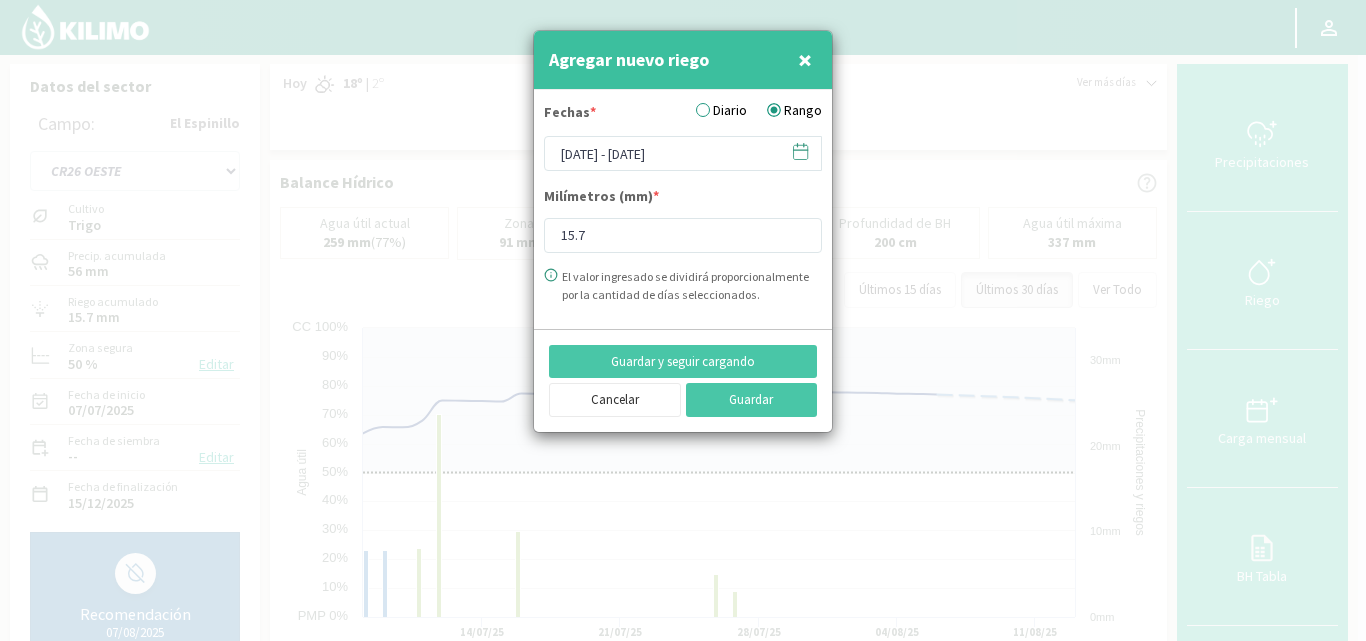 click 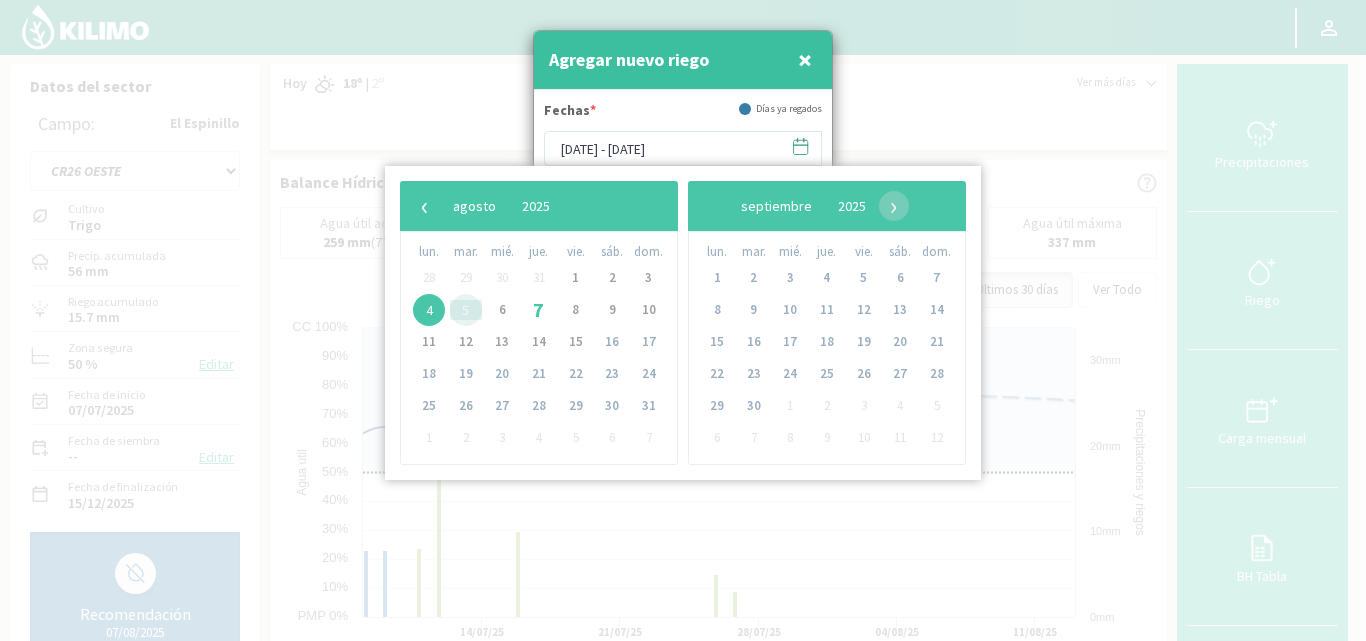 click on "5" 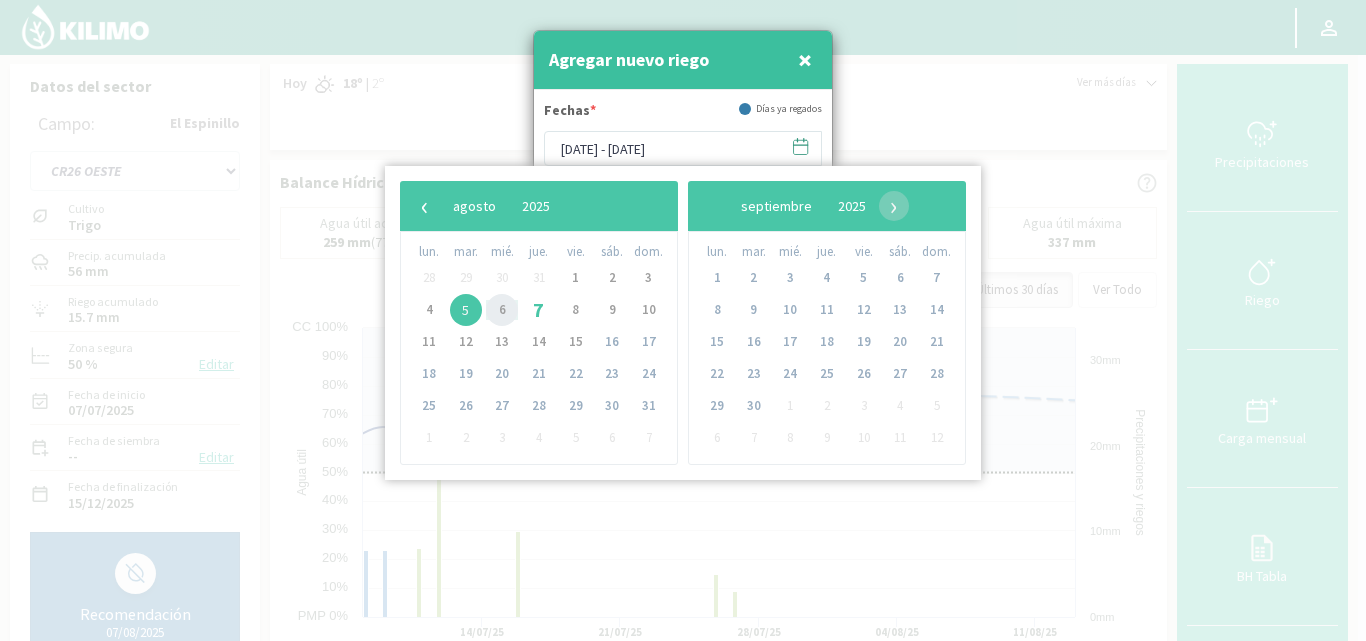 click on "6" 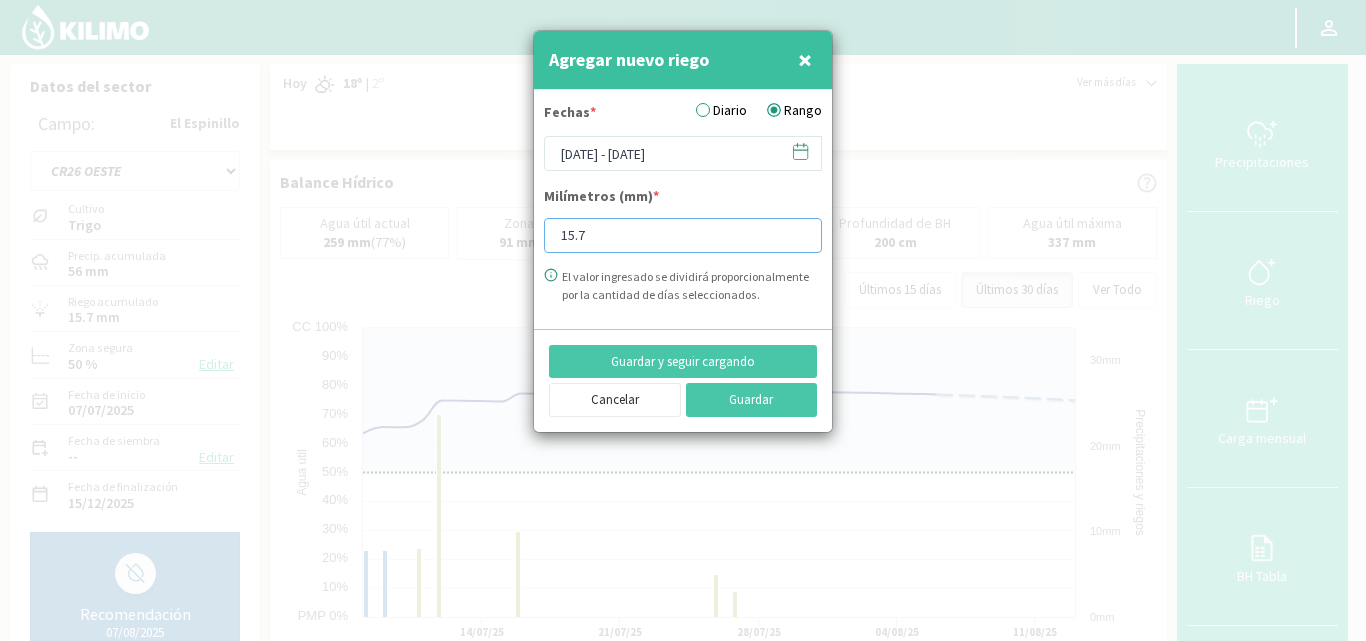 click on "15.7" at bounding box center [683, 235] 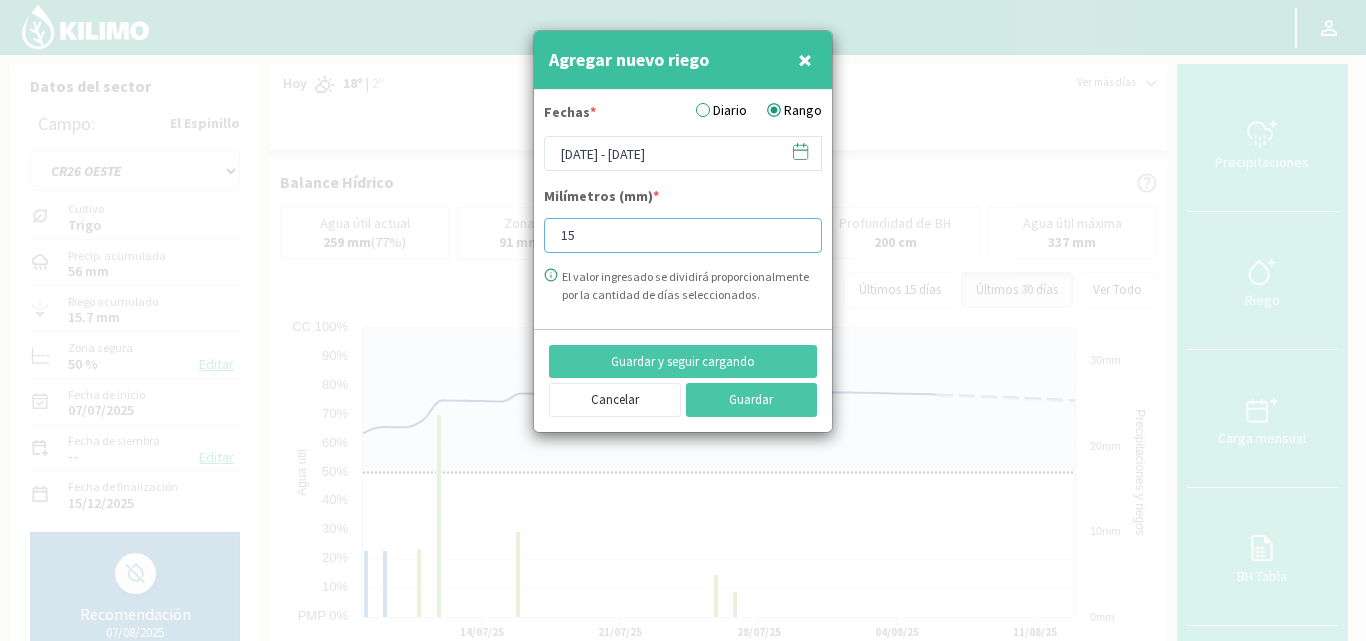 type on "1" 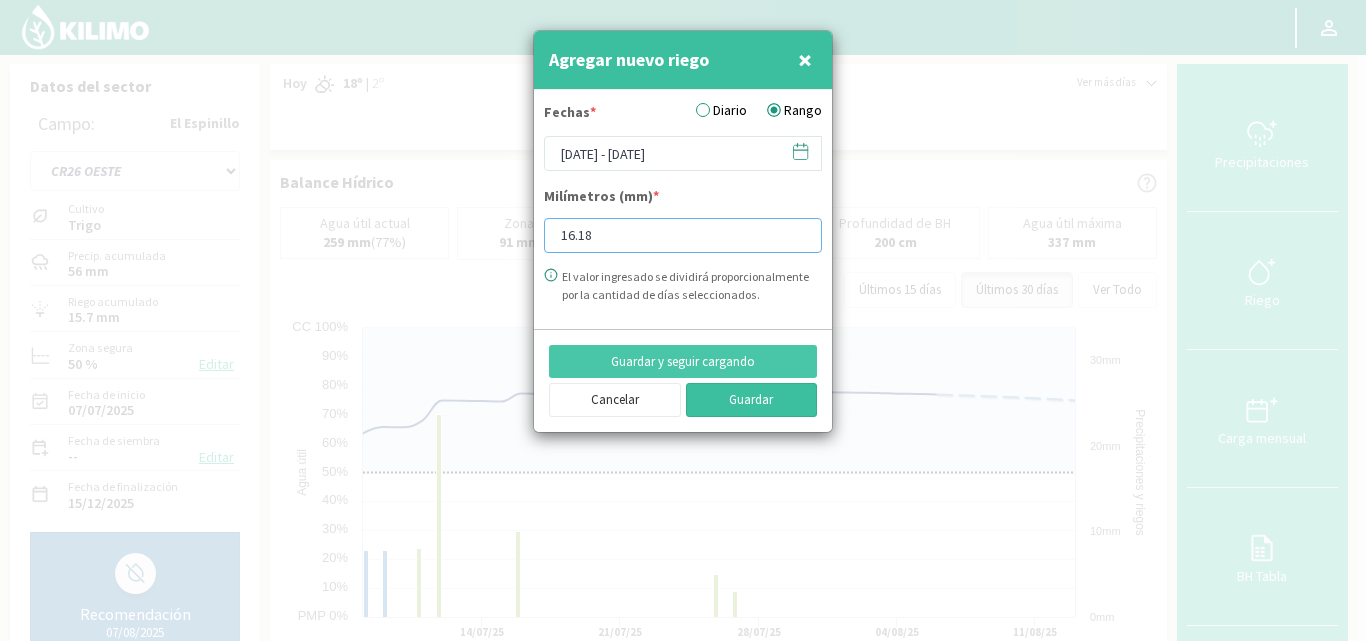 type on "16.18" 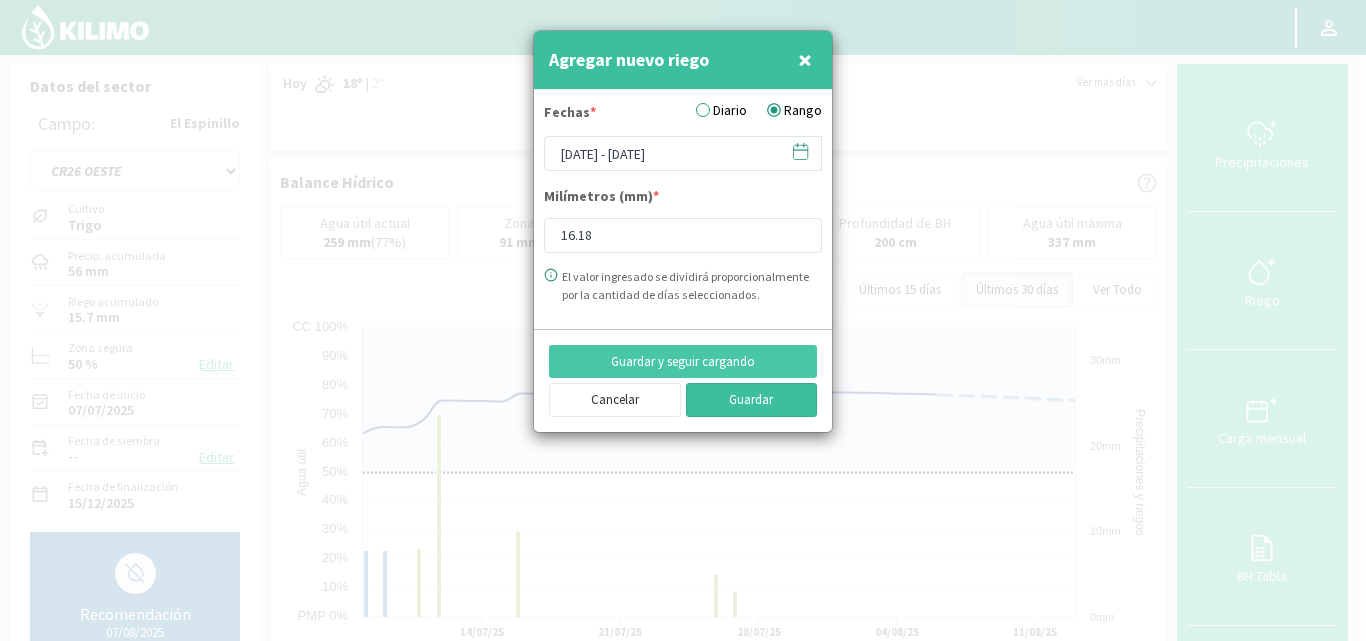 click on "Guardar" at bounding box center [752, 400] 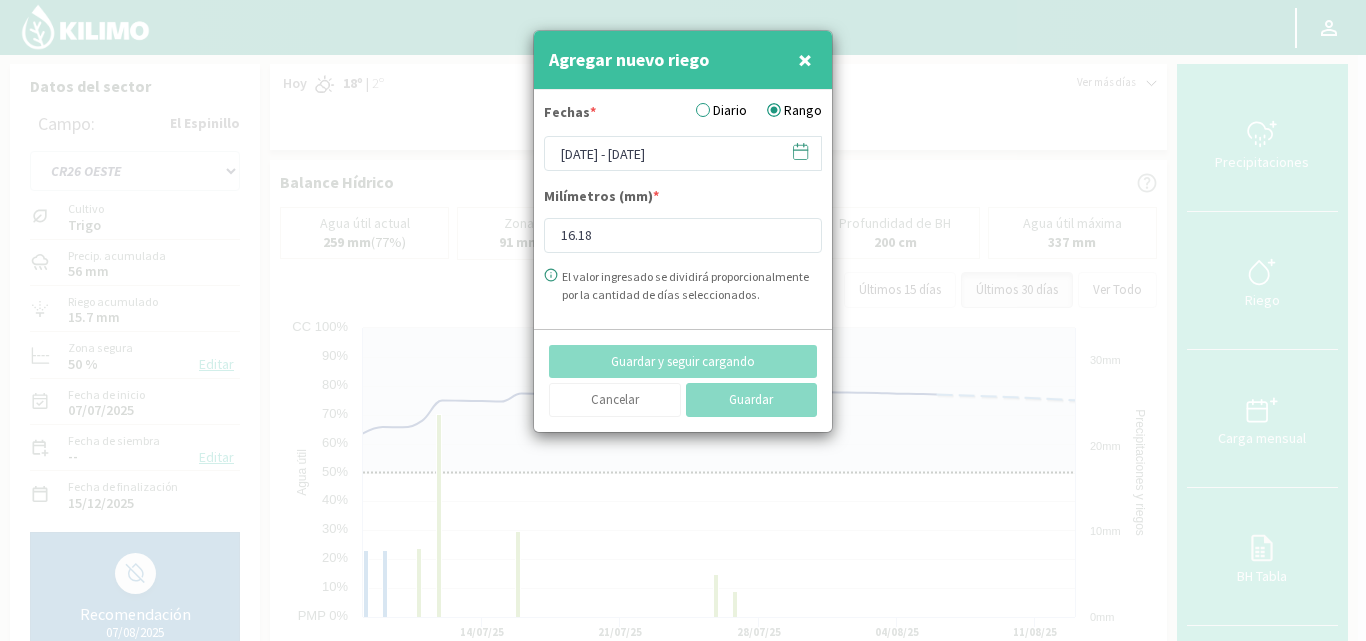 type 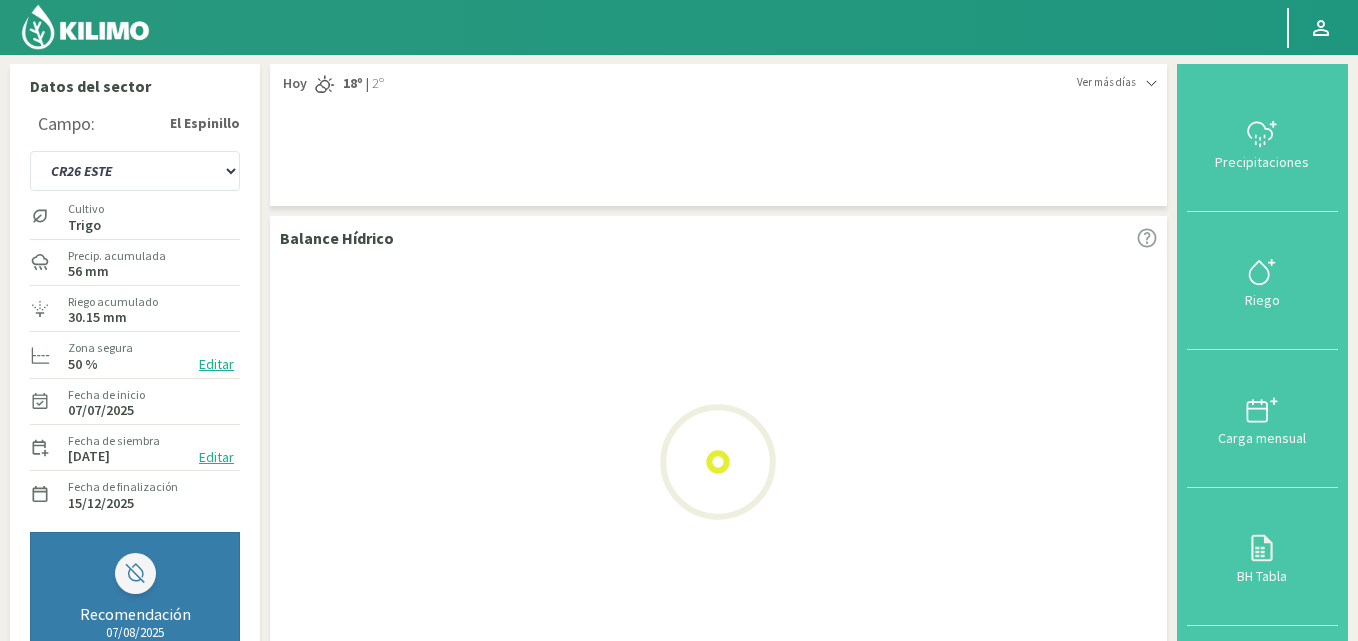 select on "70: Object" 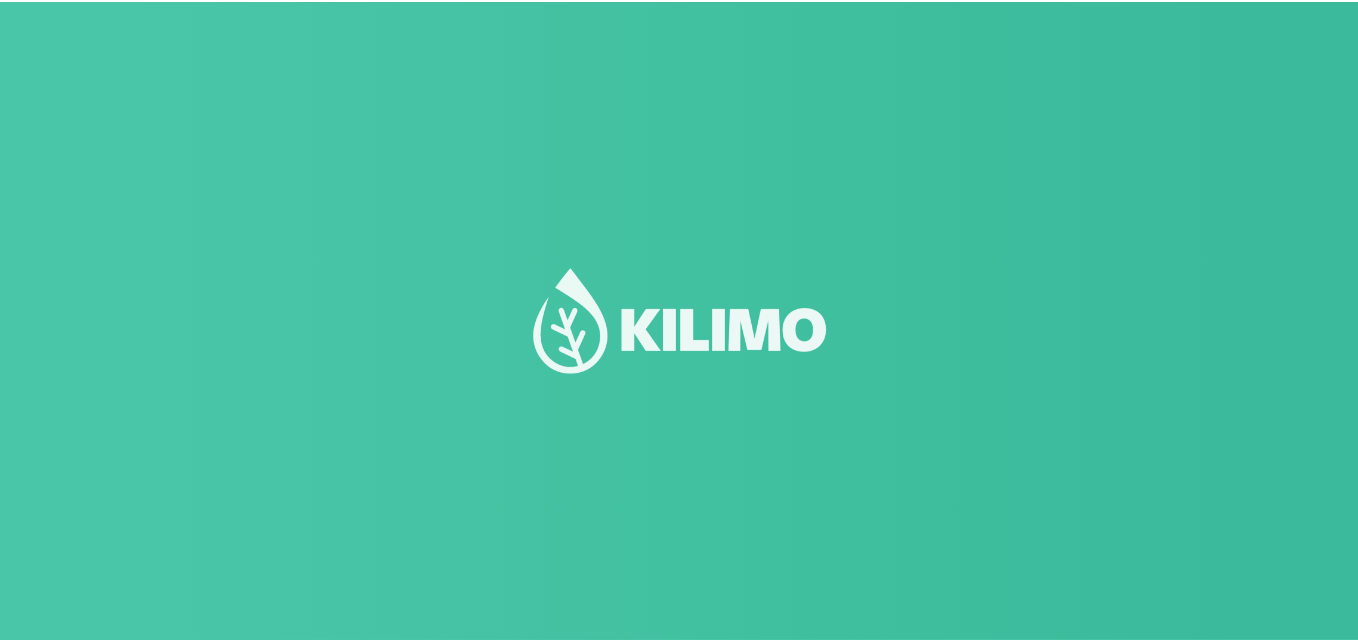 scroll, scrollTop: 0, scrollLeft: 0, axis: both 